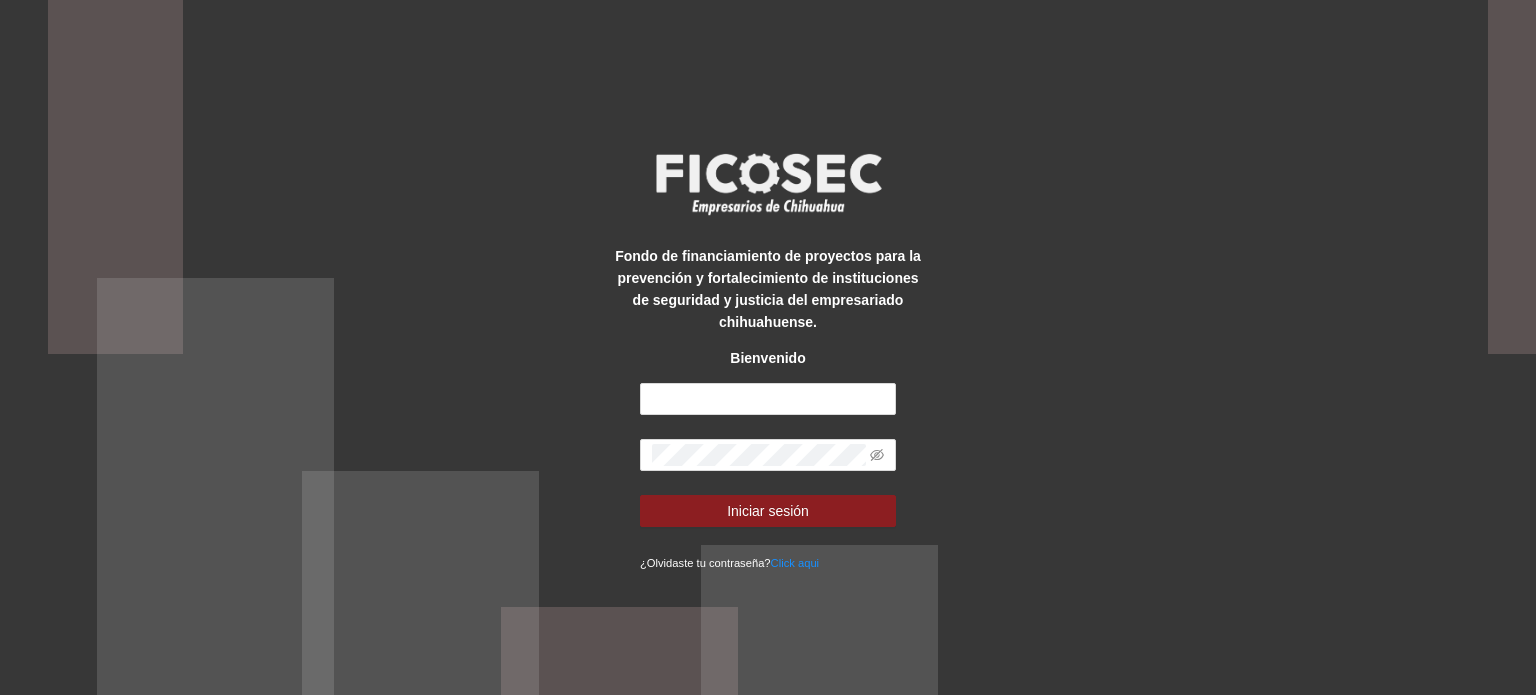 scroll, scrollTop: 0, scrollLeft: 0, axis: both 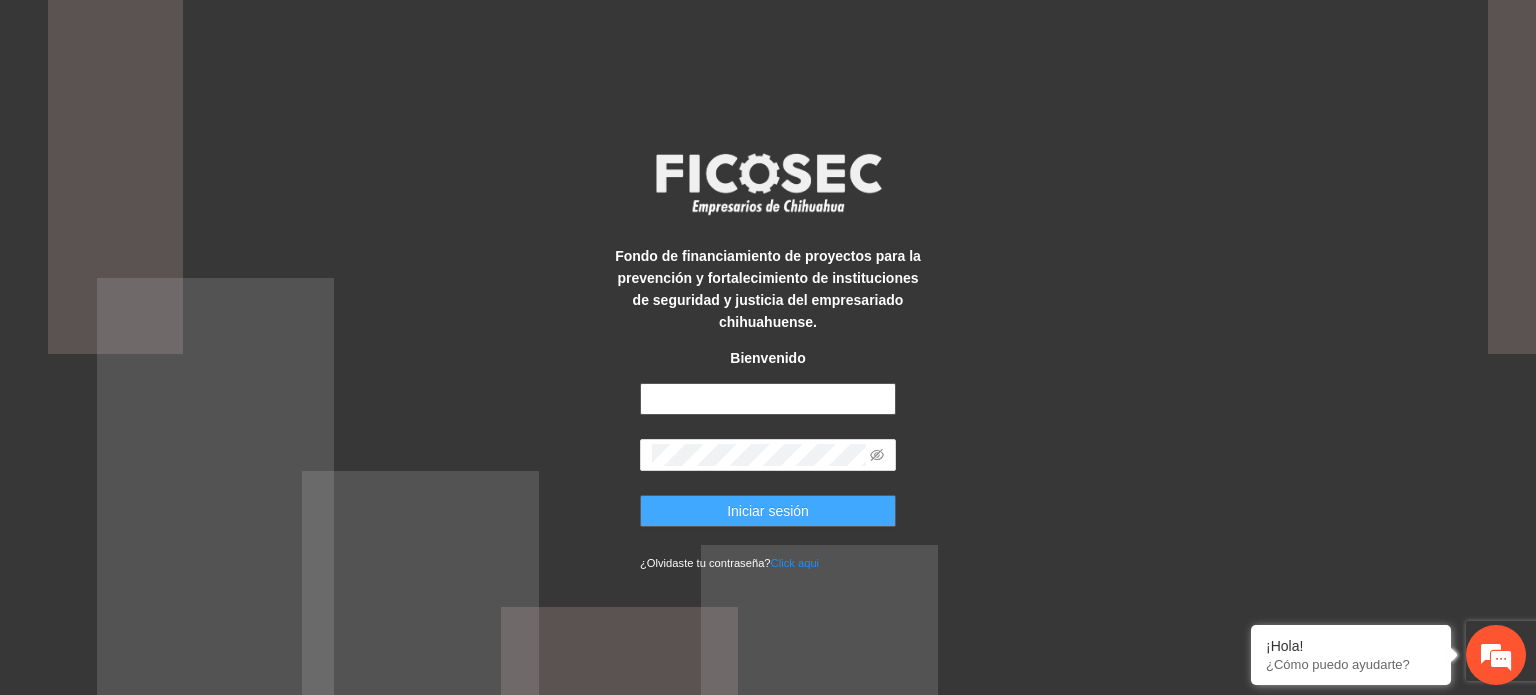 type on "**********" 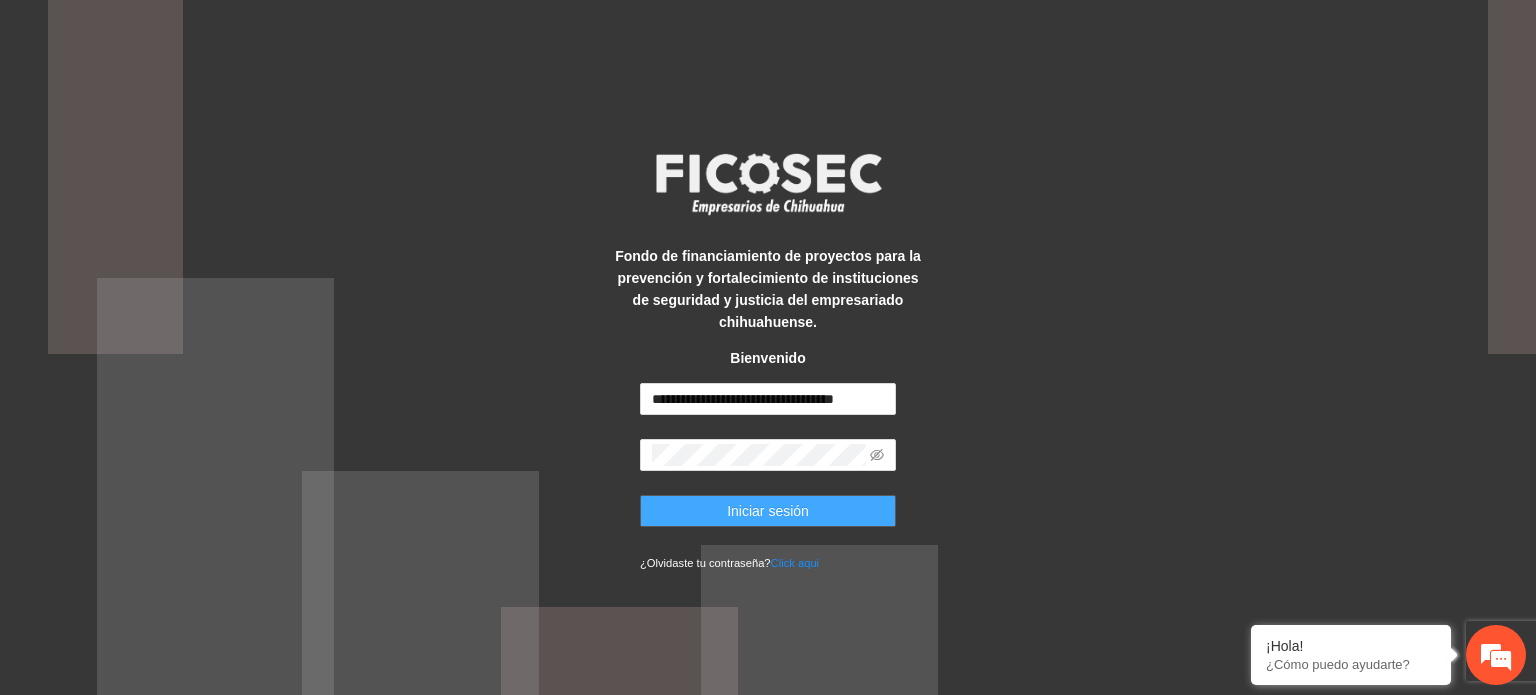 click on "Iniciar sesión" at bounding box center [768, 511] 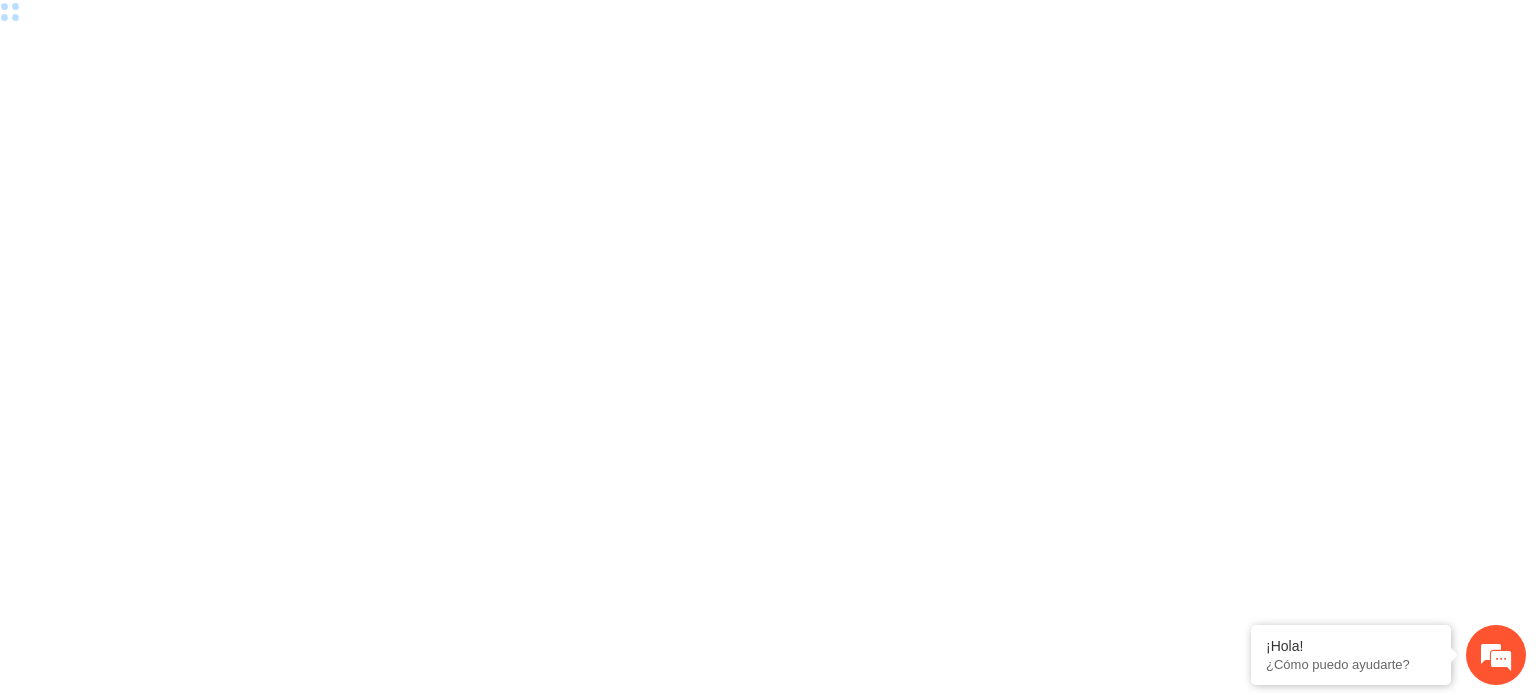 scroll, scrollTop: 0, scrollLeft: 0, axis: both 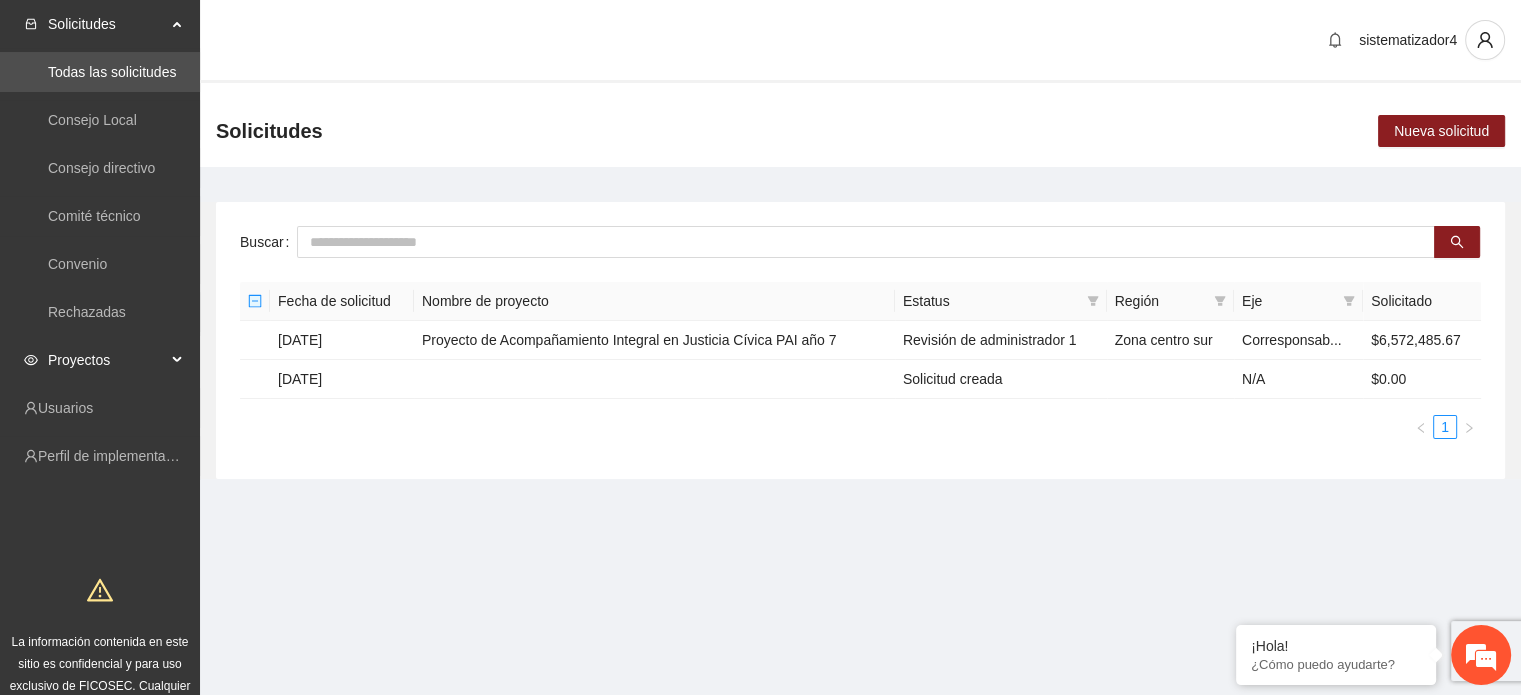 click on "Proyectos" at bounding box center (107, 360) 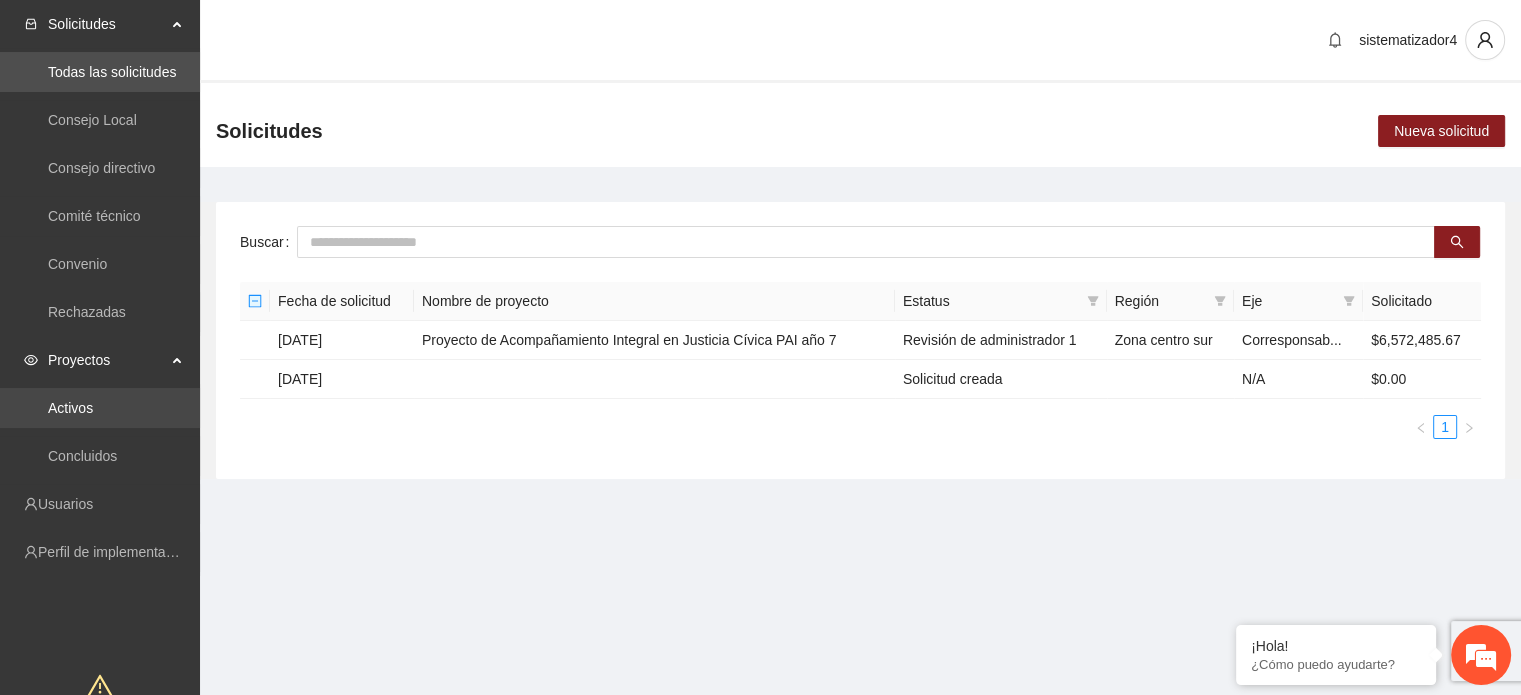 click on "Activos" at bounding box center [70, 408] 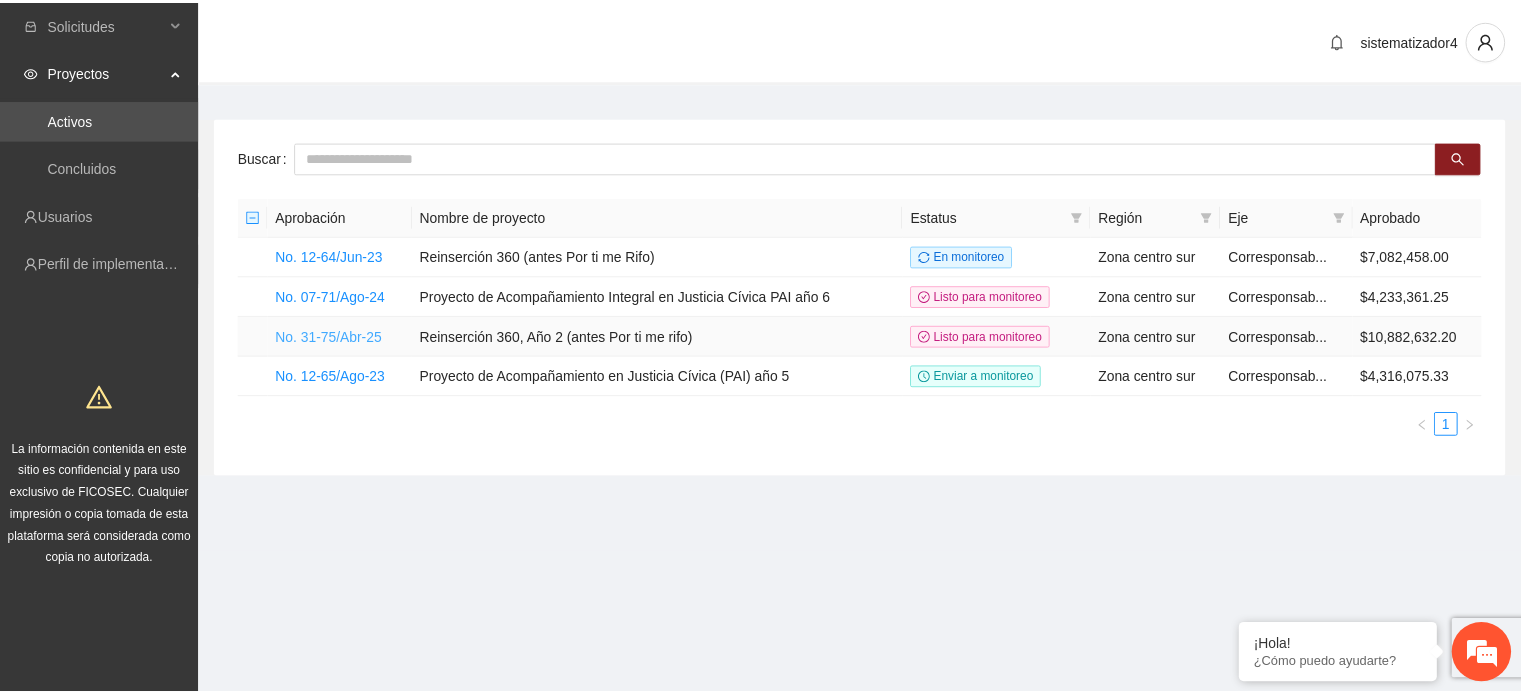 scroll, scrollTop: 0, scrollLeft: 0, axis: both 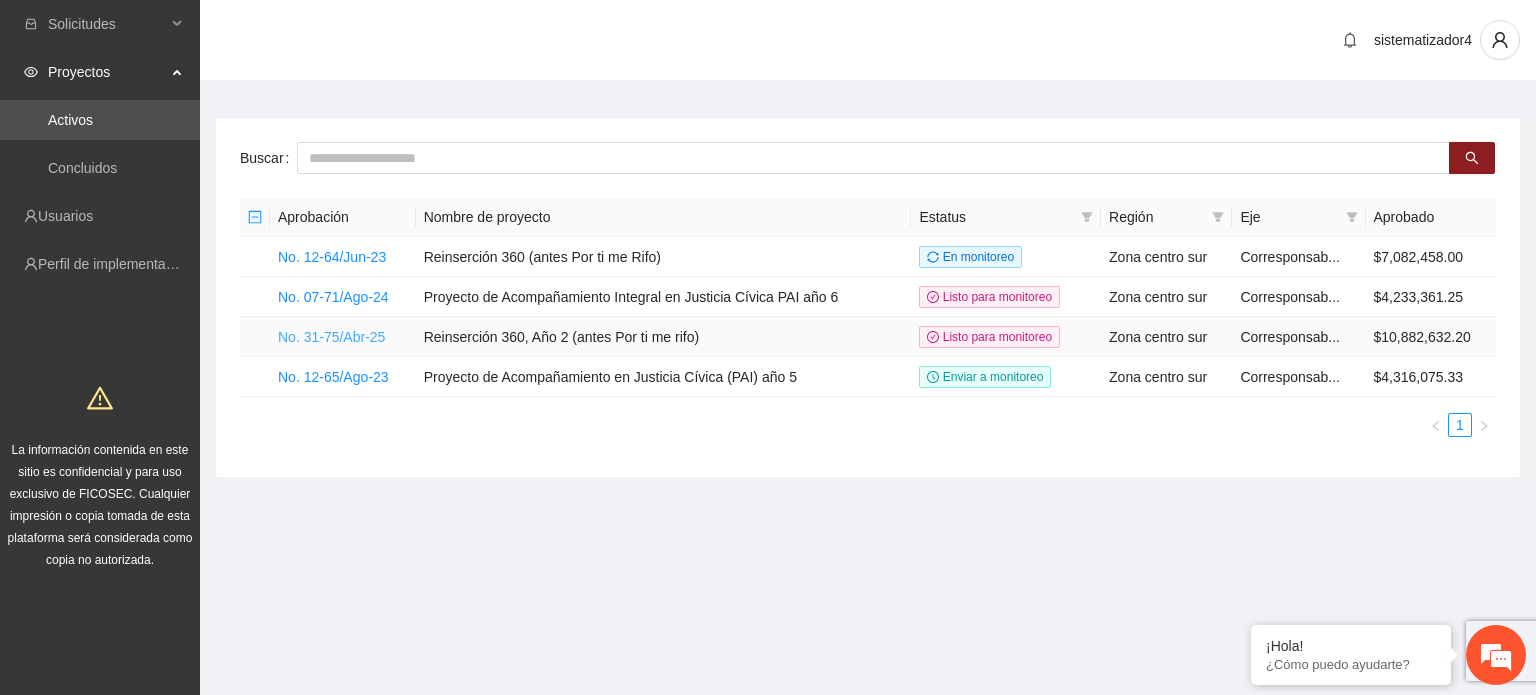click on "No. 31-75/Abr-25" at bounding box center (331, 337) 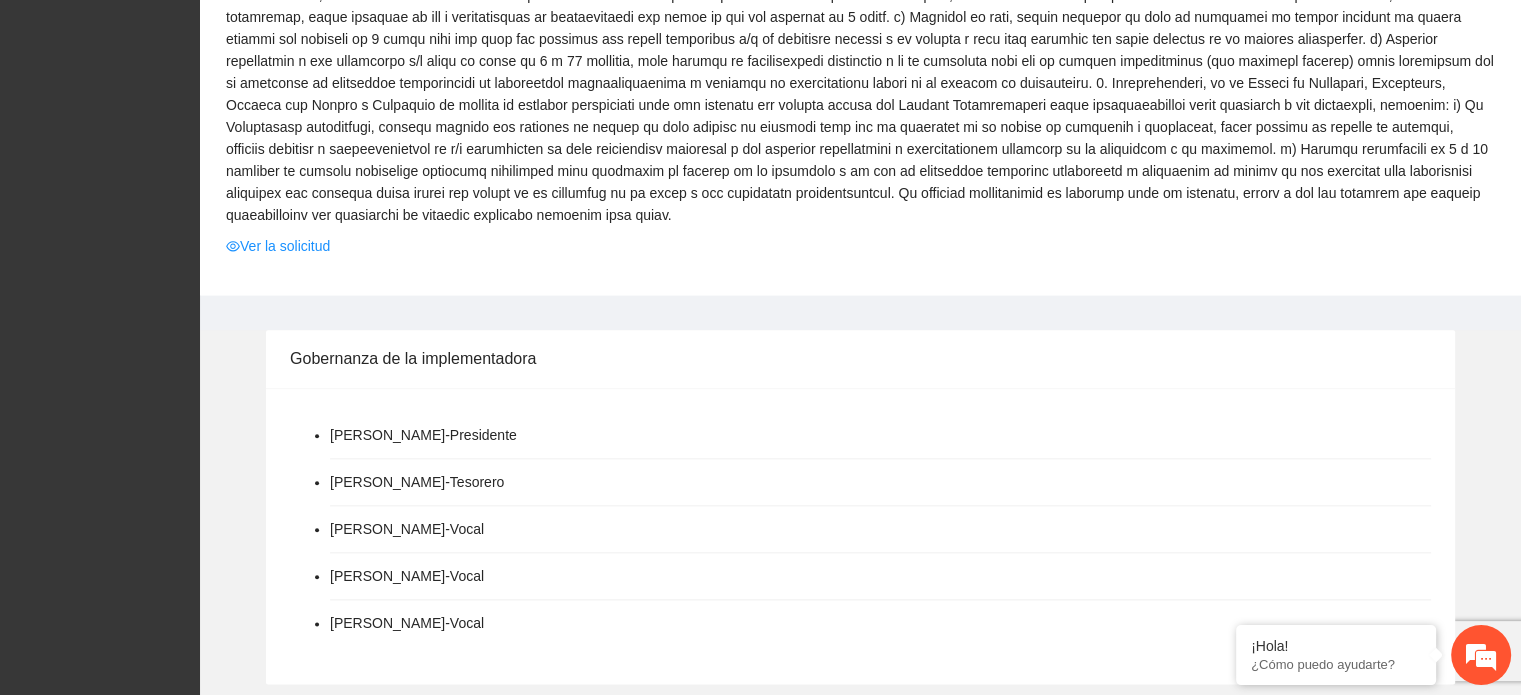 scroll, scrollTop: 2303, scrollLeft: 0, axis: vertical 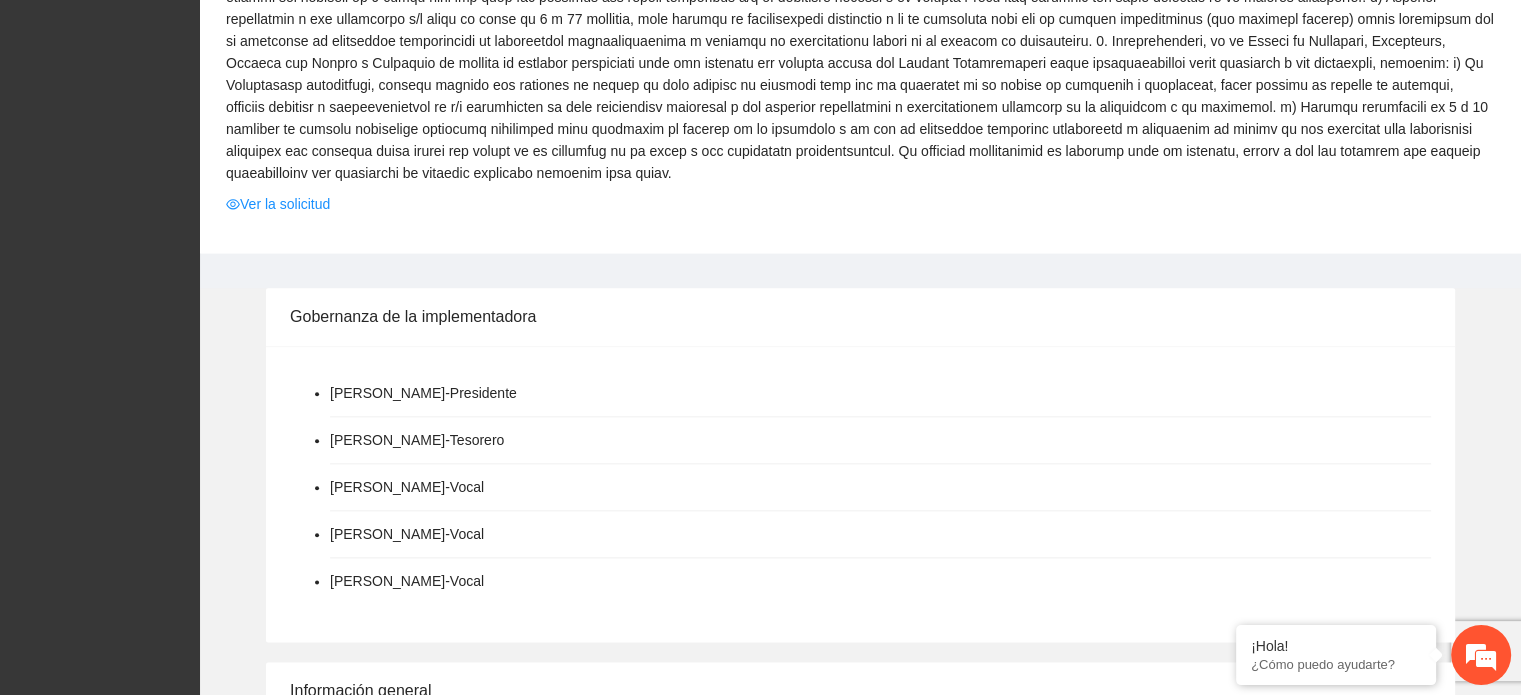 click on "[PERSON_NAME]  -  Presidente" at bounding box center (880, 393) 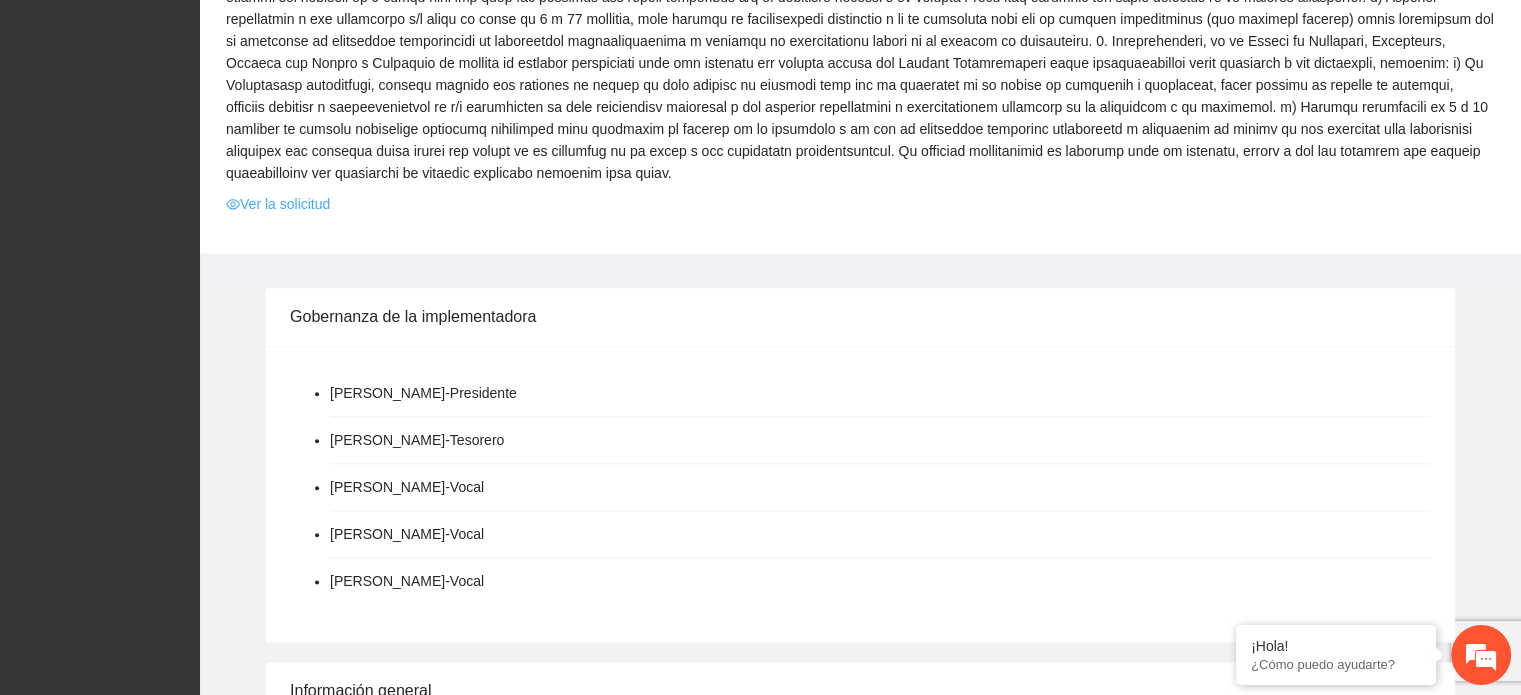 click on "Ver la solicitud" at bounding box center [278, 204] 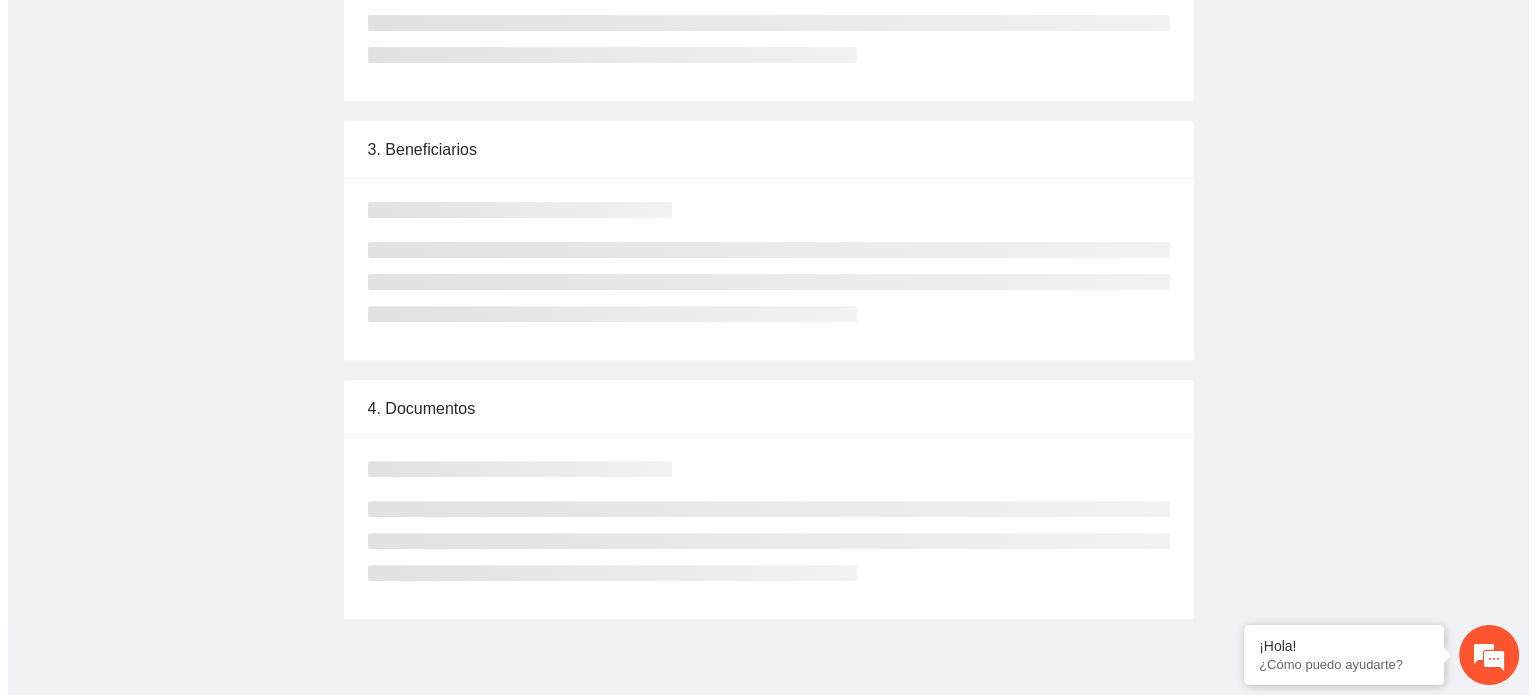 scroll, scrollTop: 0, scrollLeft: 0, axis: both 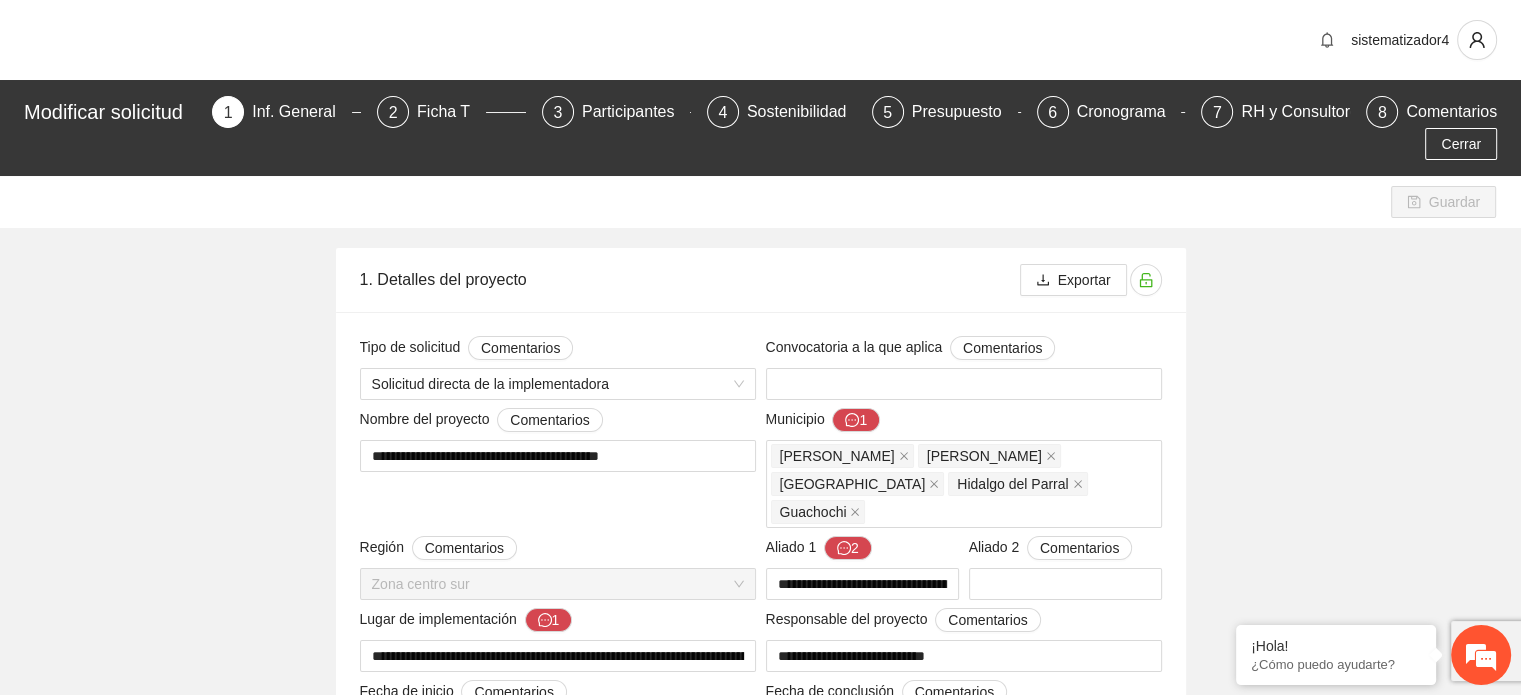 type on "**********" 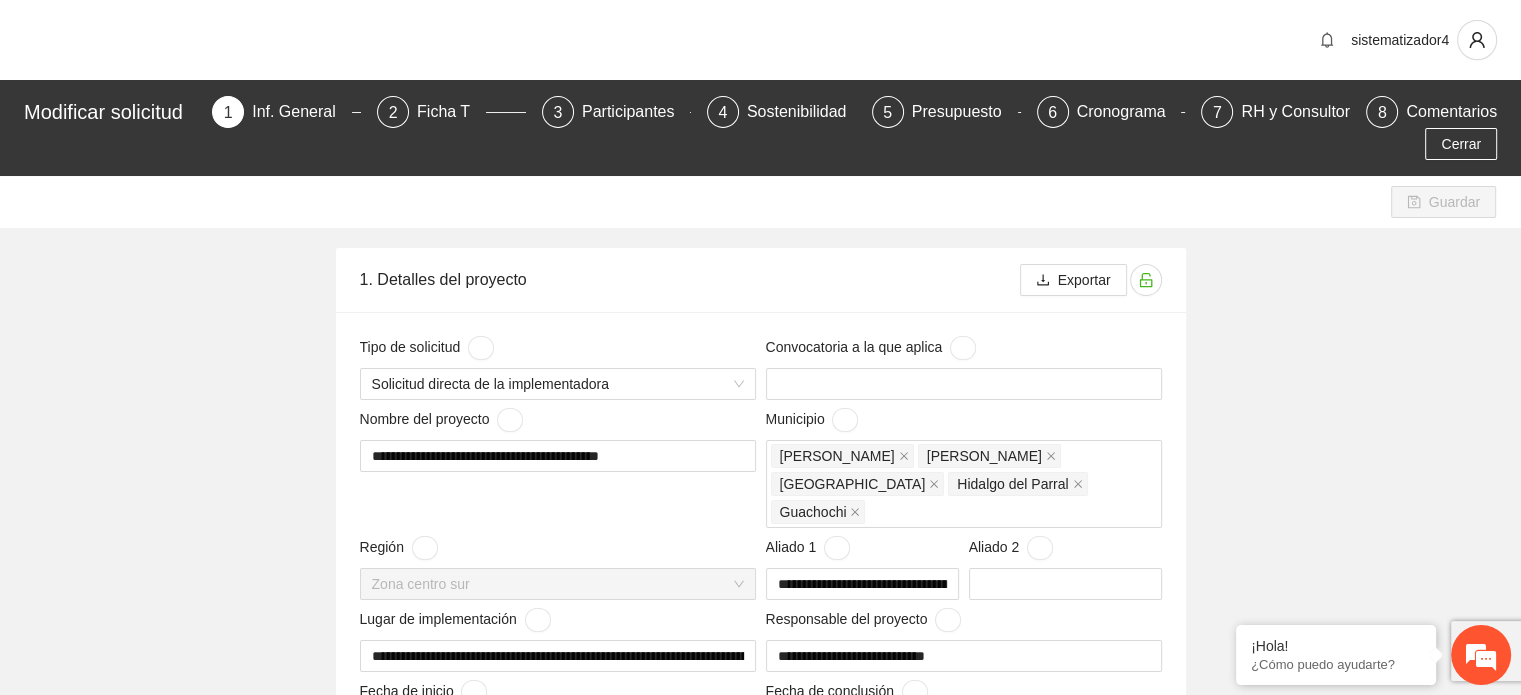 type 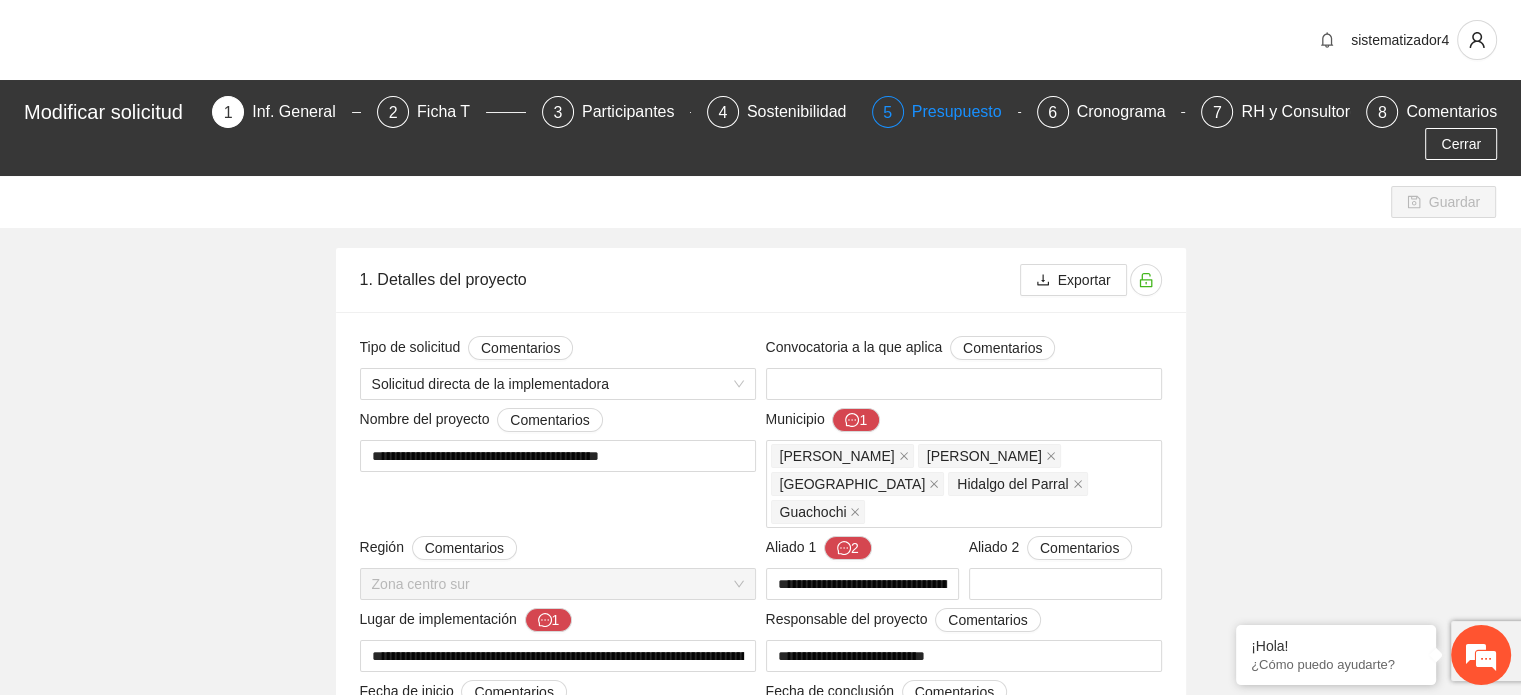 click on "Presupuesto" at bounding box center [965, 112] 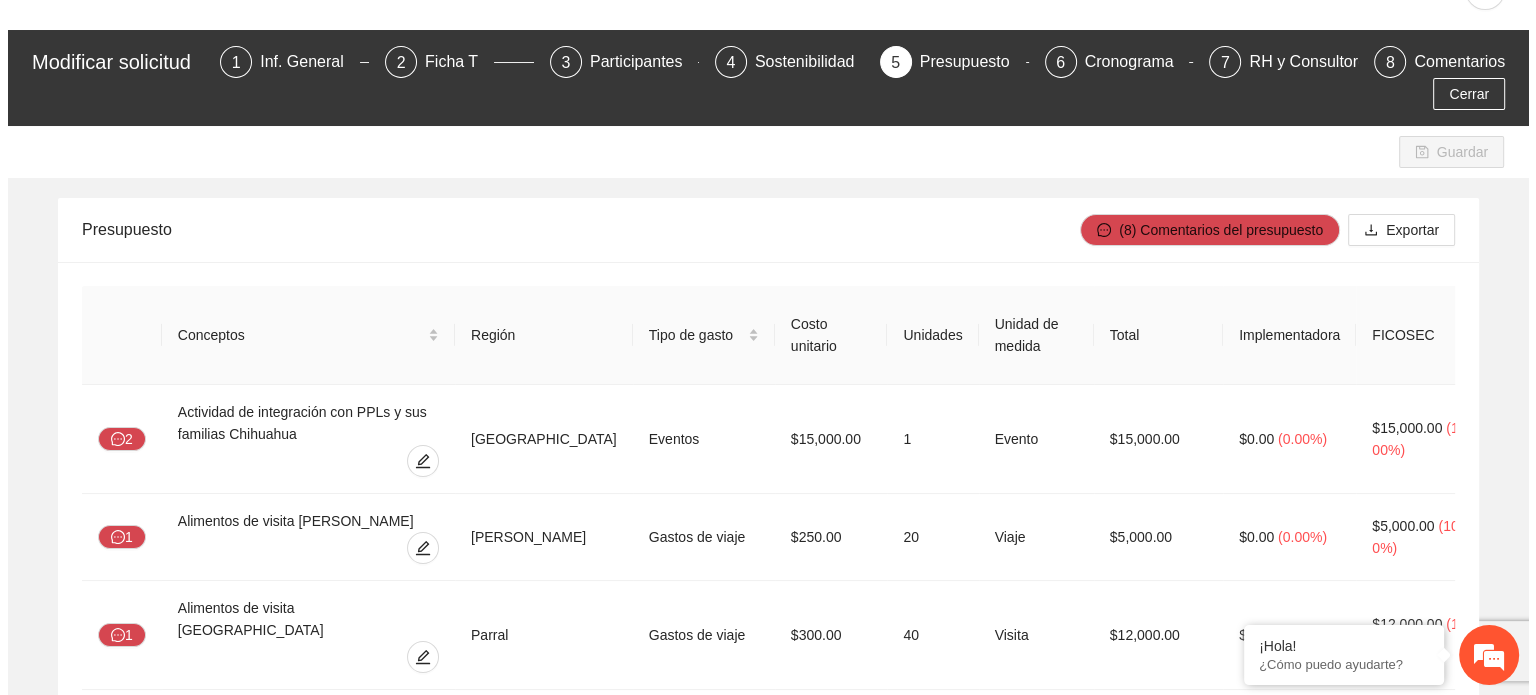 scroll, scrollTop: 336, scrollLeft: 0, axis: vertical 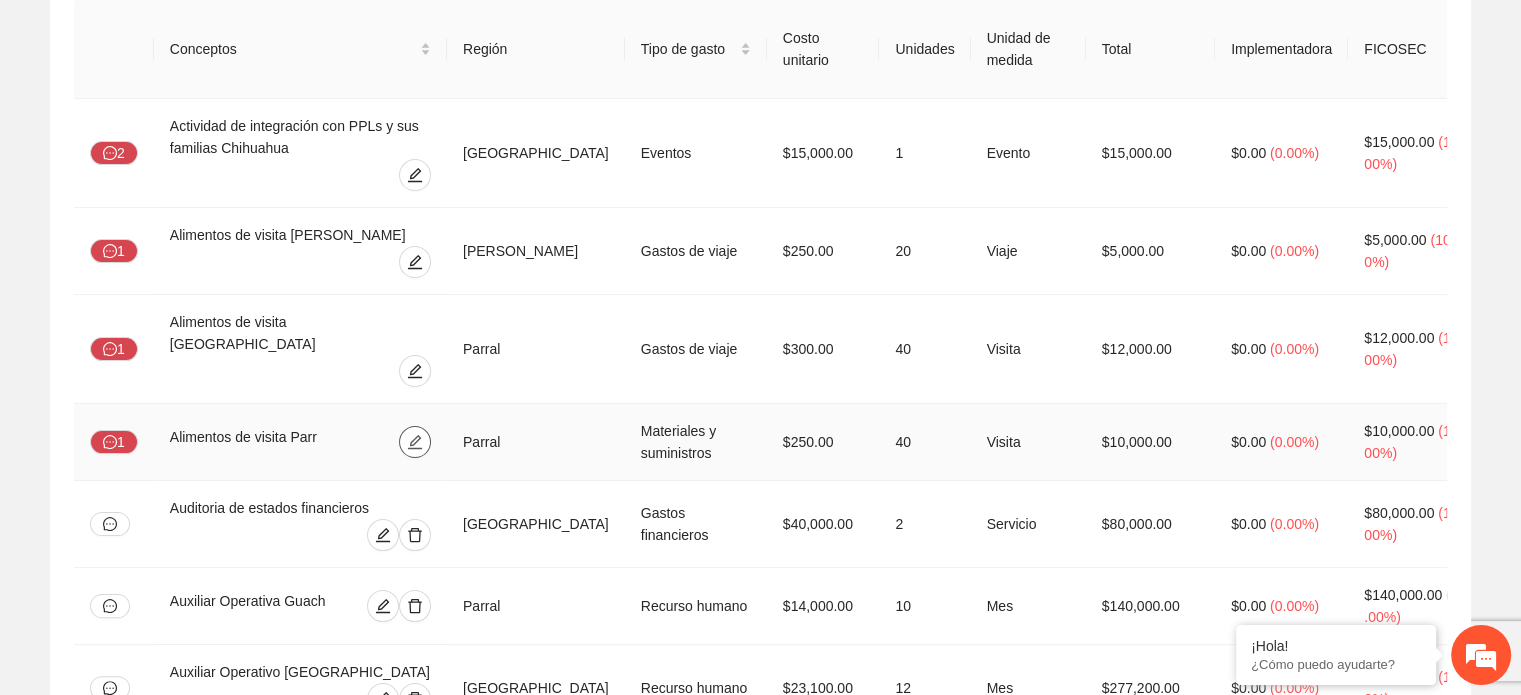 click at bounding box center (415, 442) 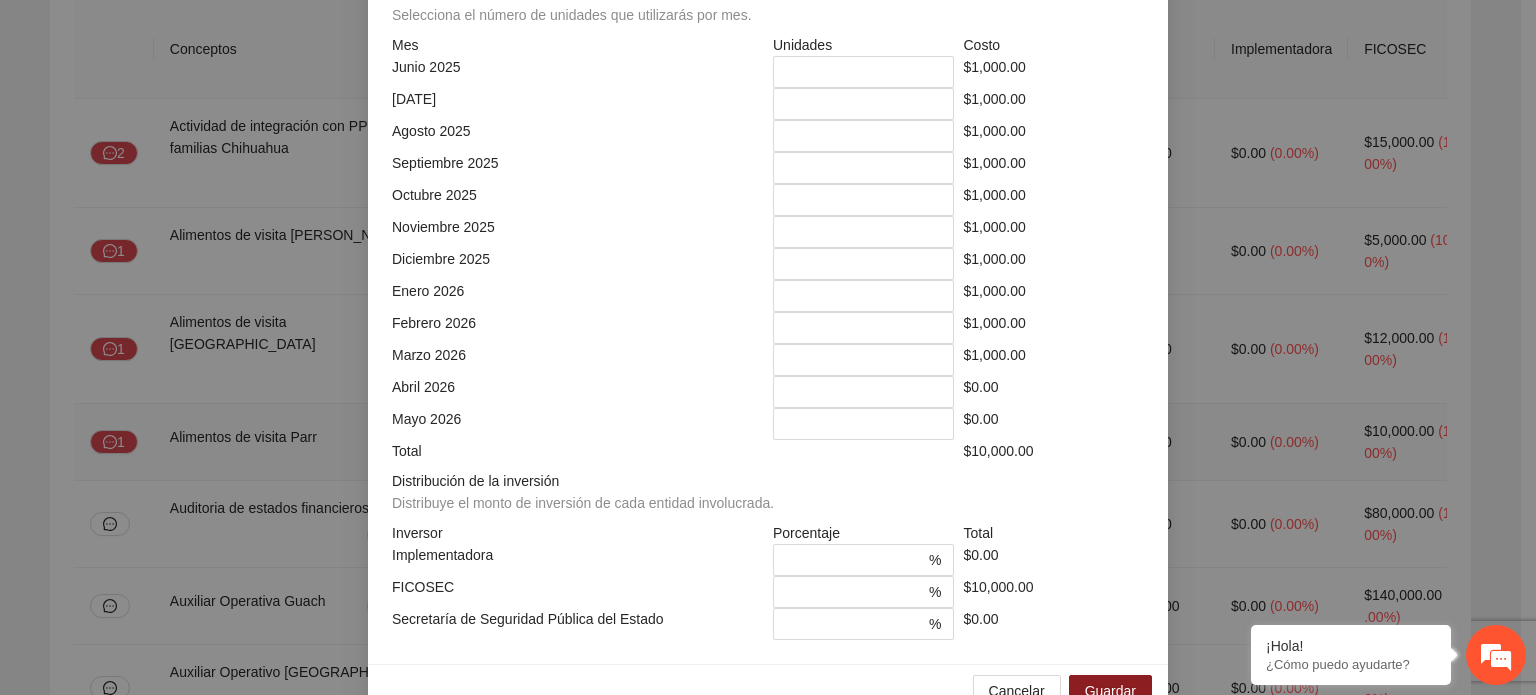 scroll, scrollTop: 505, scrollLeft: 0, axis: vertical 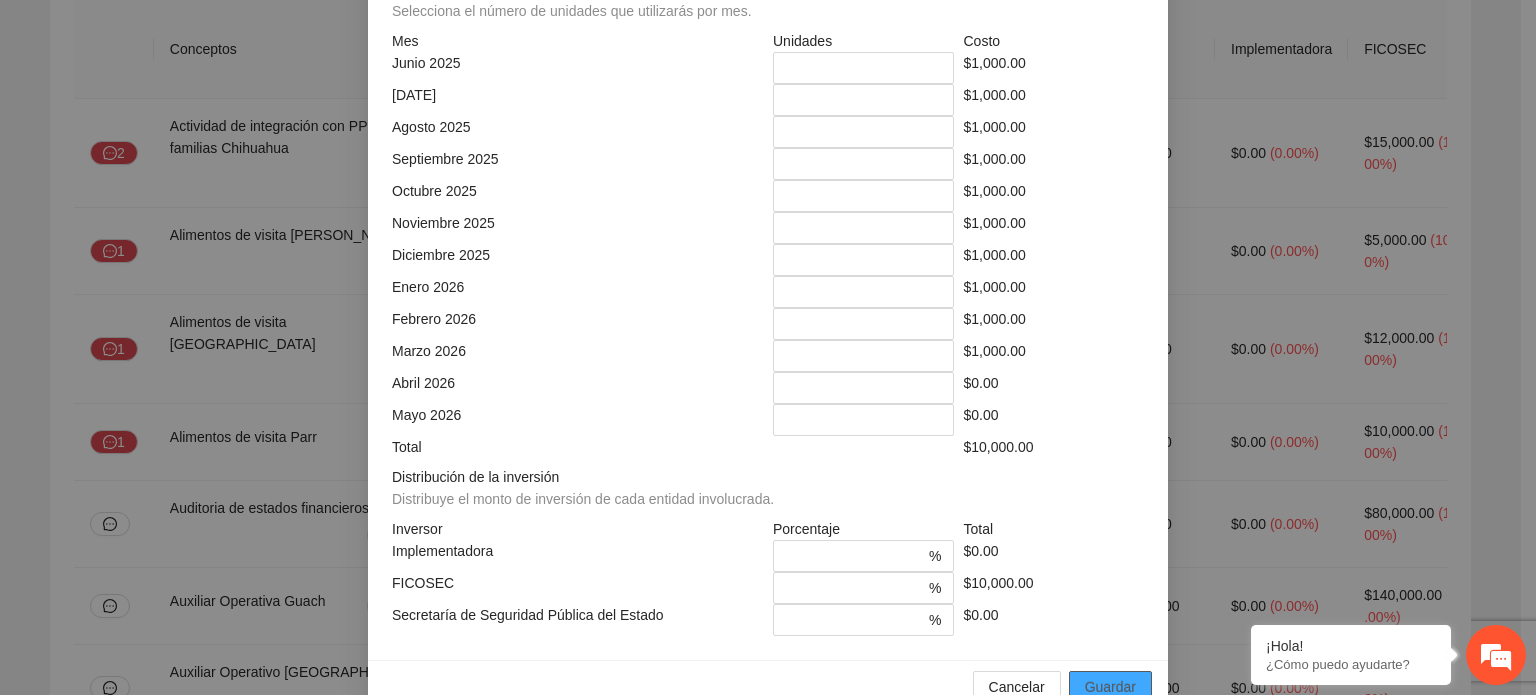 click on "Guardar" at bounding box center [1110, 687] 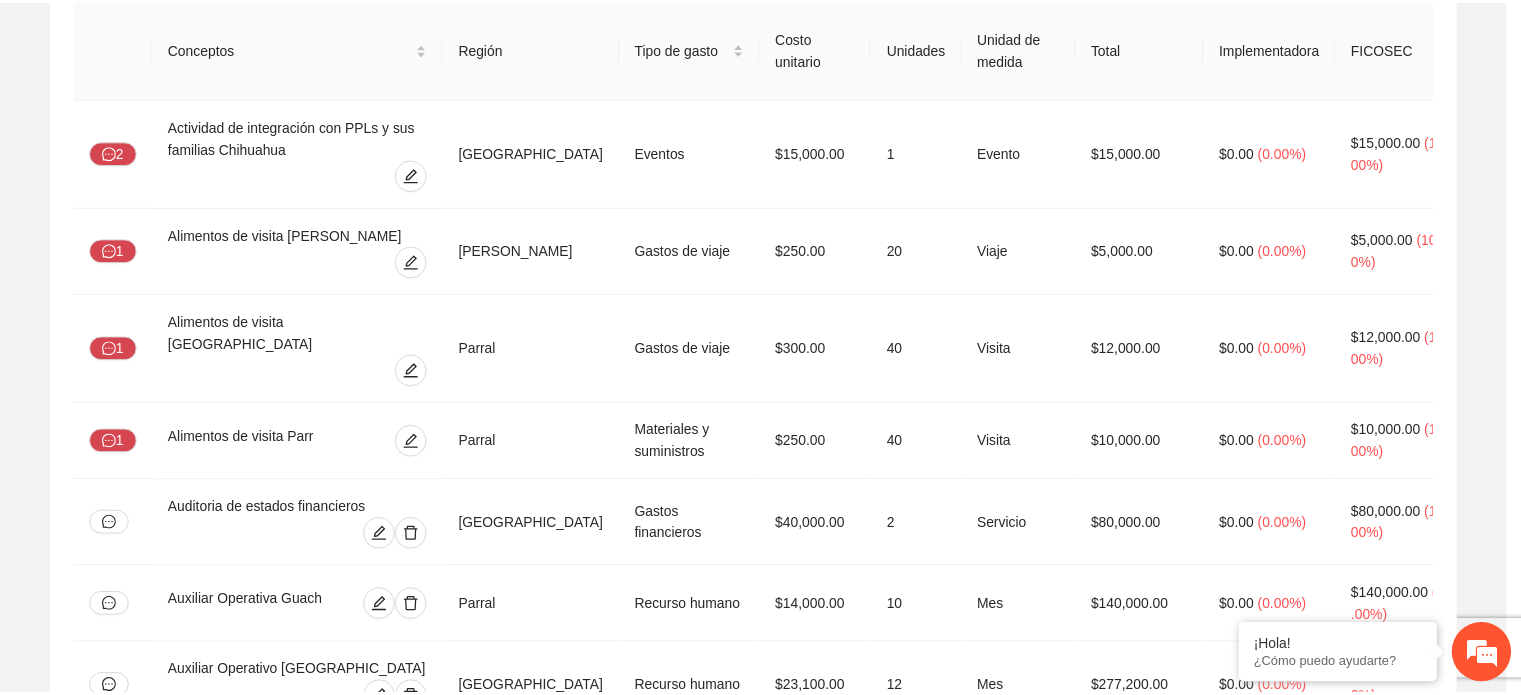scroll, scrollTop: 442, scrollLeft: 0, axis: vertical 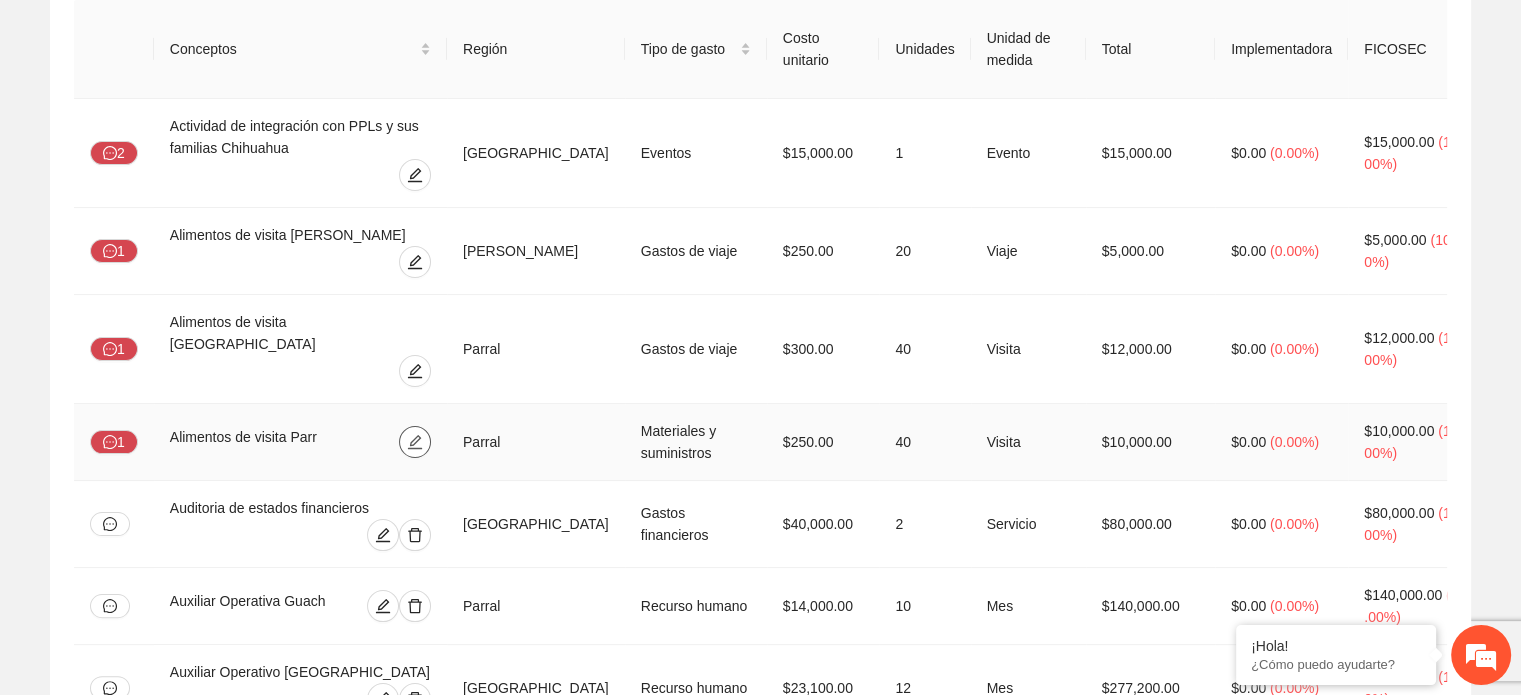 type 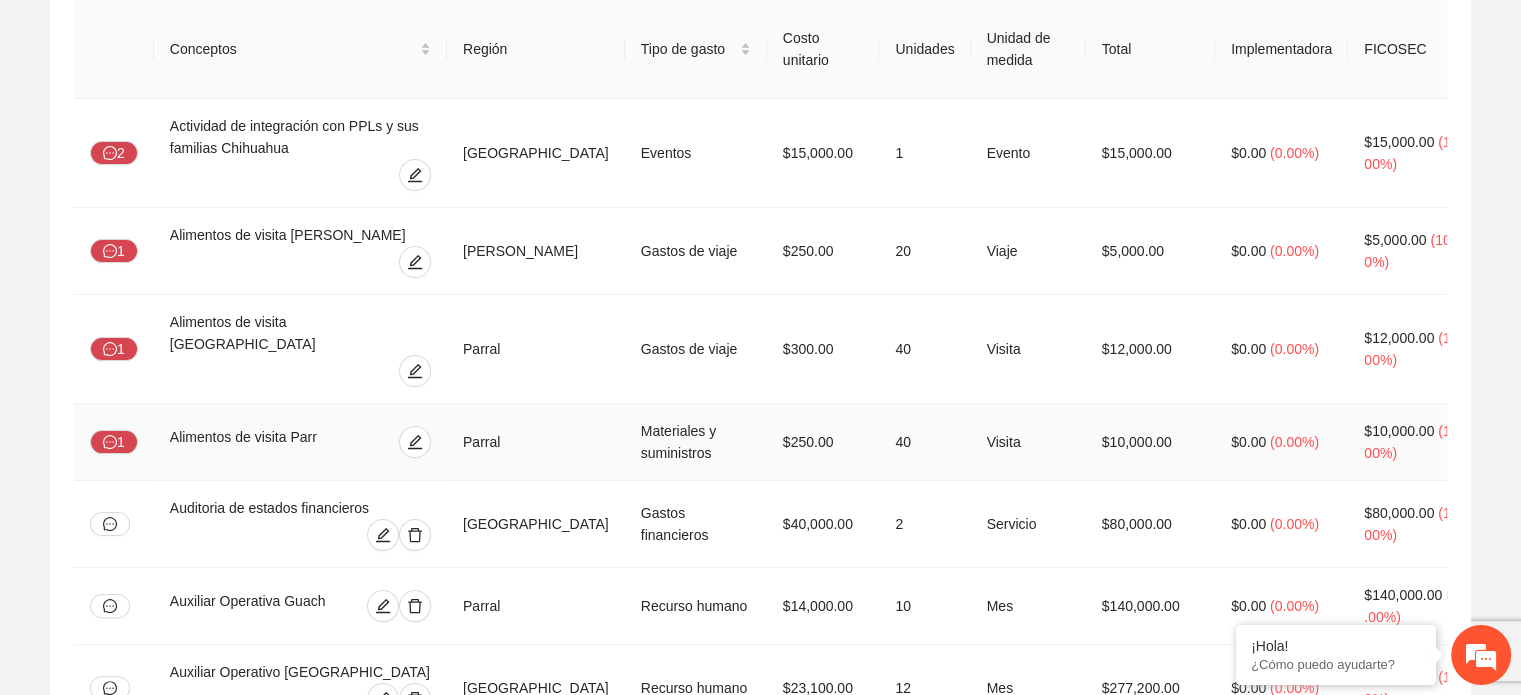 scroll, scrollTop: 2756, scrollLeft: 0, axis: vertical 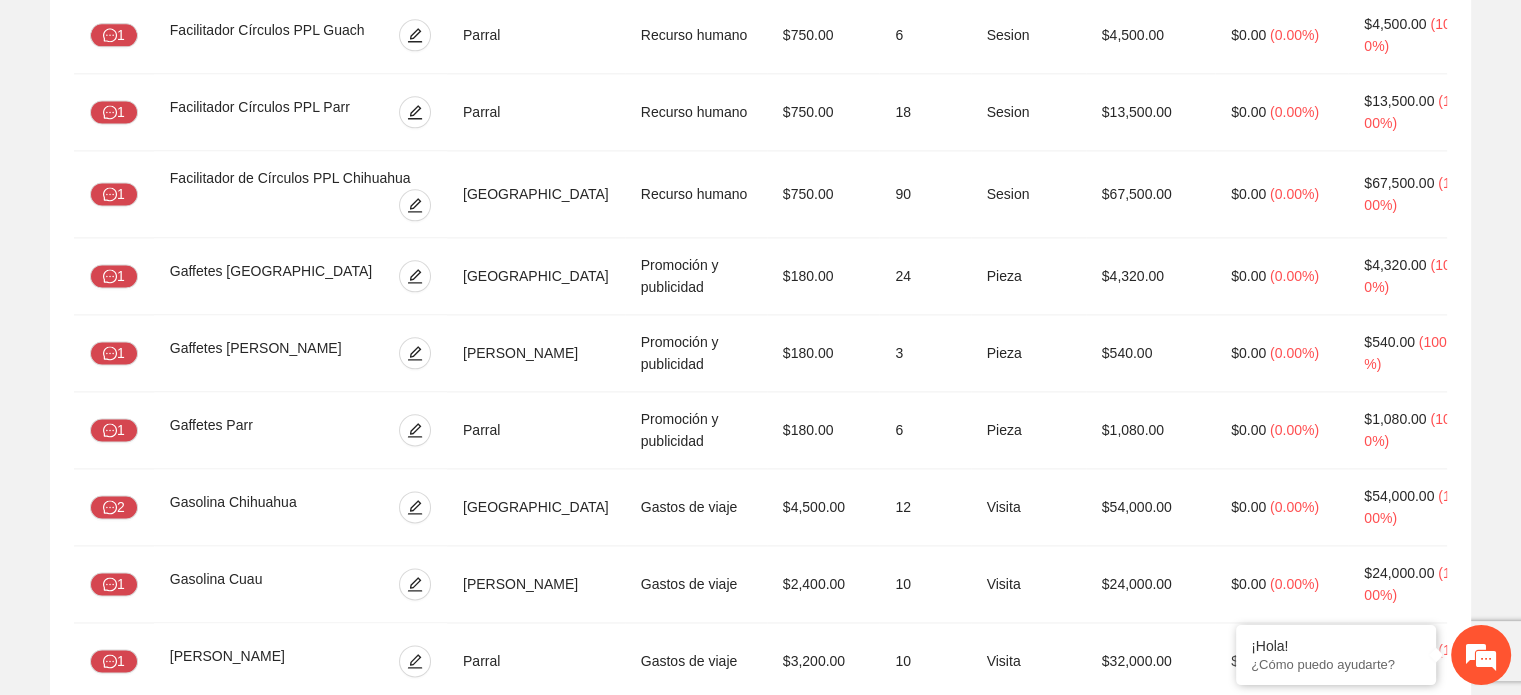 click 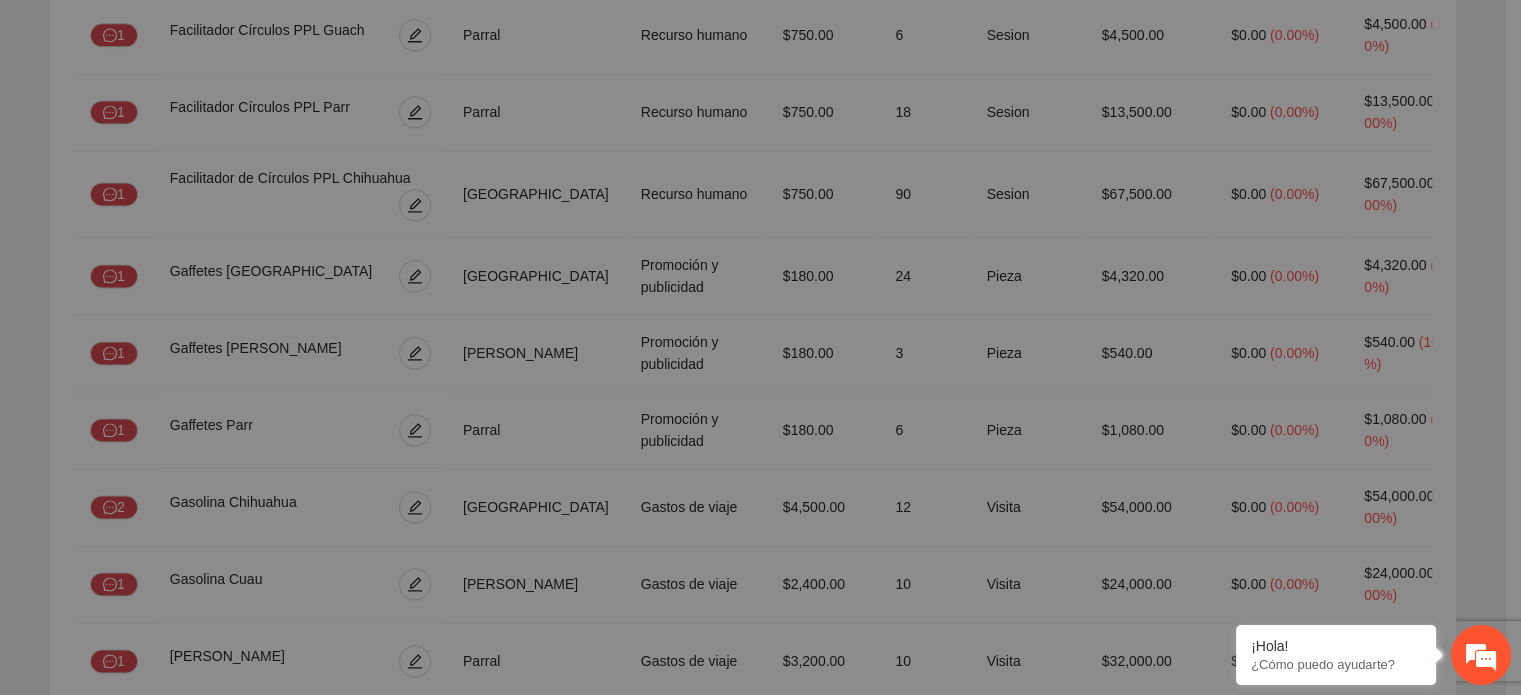 type on "*" 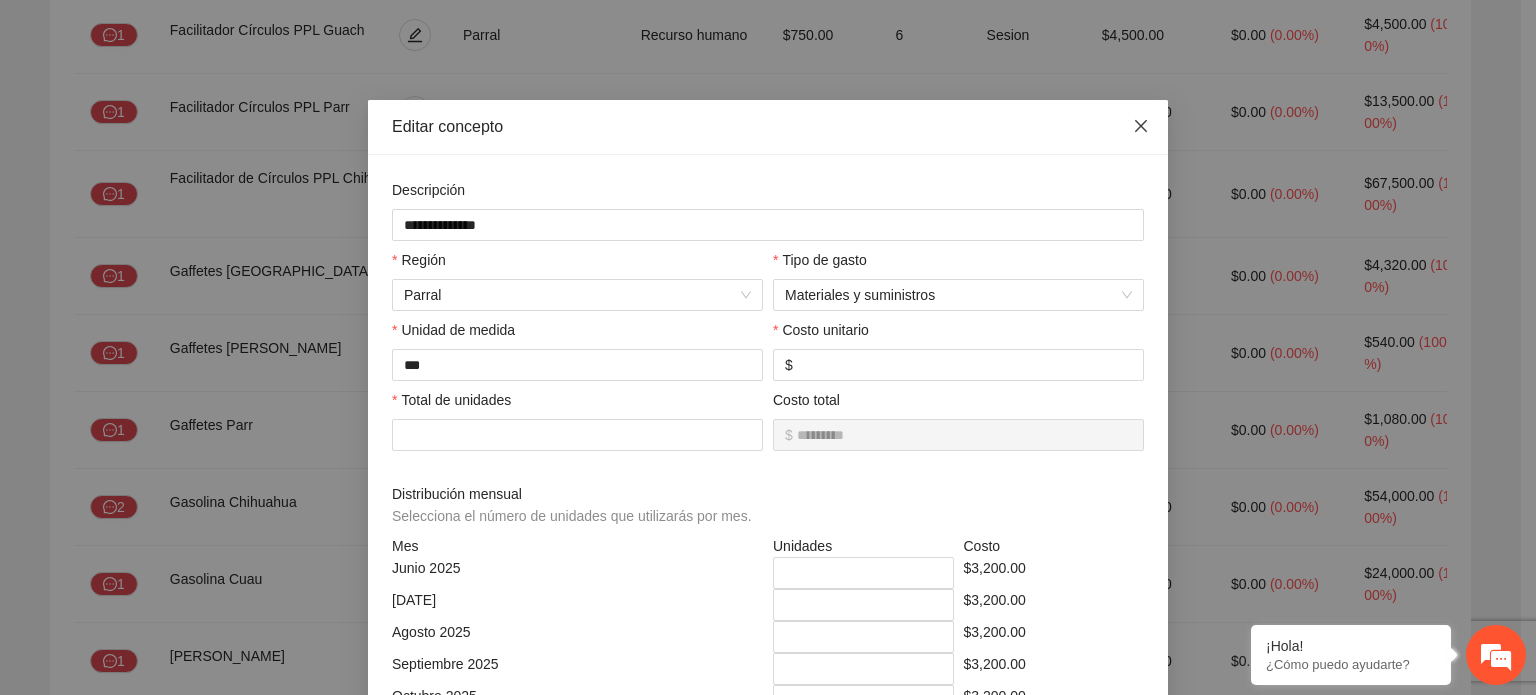 click at bounding box center (1141, 127) 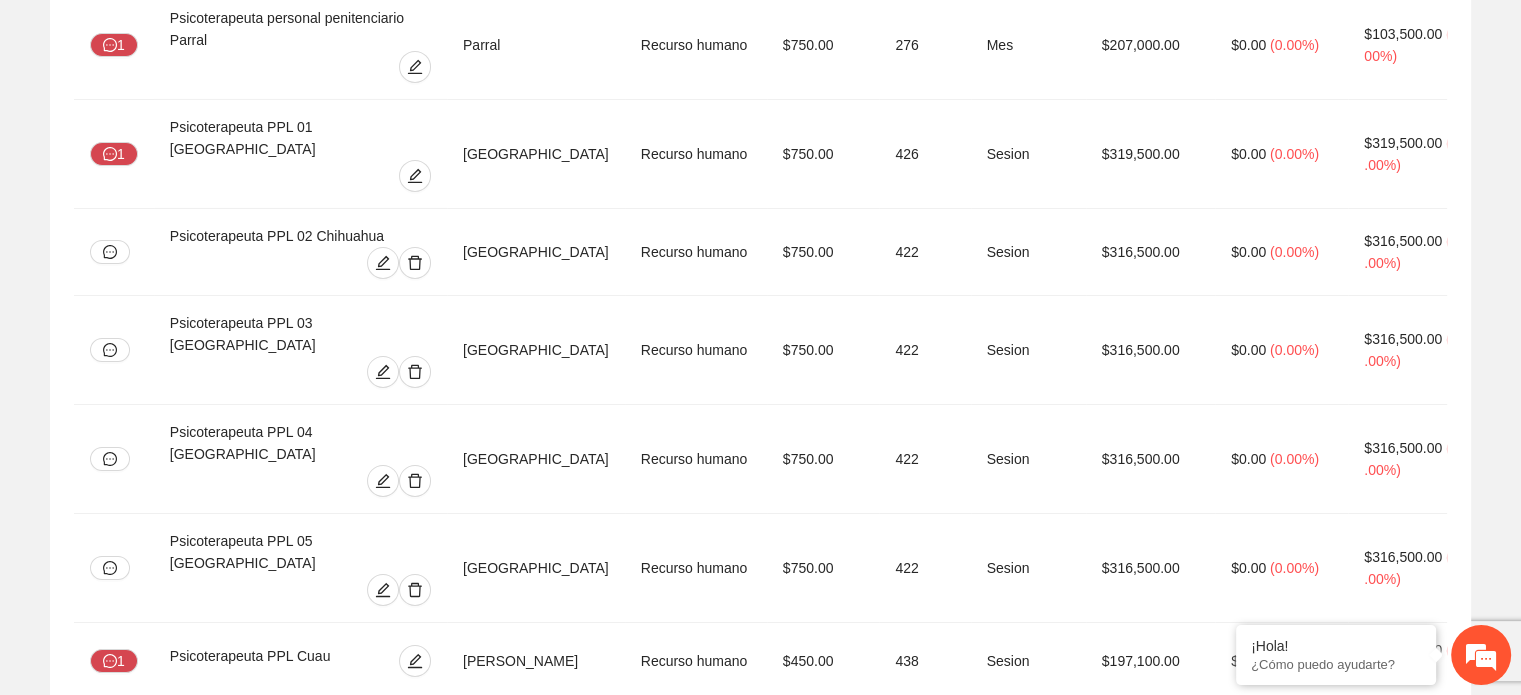 scroll, scrollTop: 7237, scrollLeft: 0, axis: vertical 